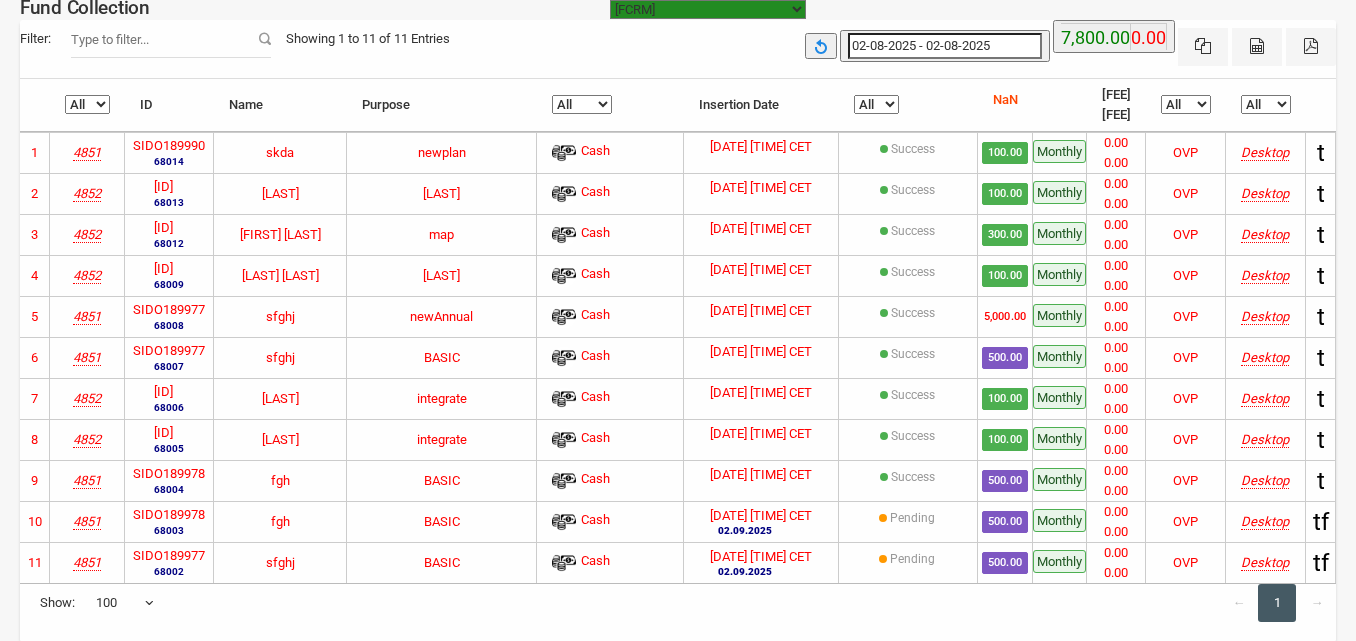 select on "https://subscription.example.com" 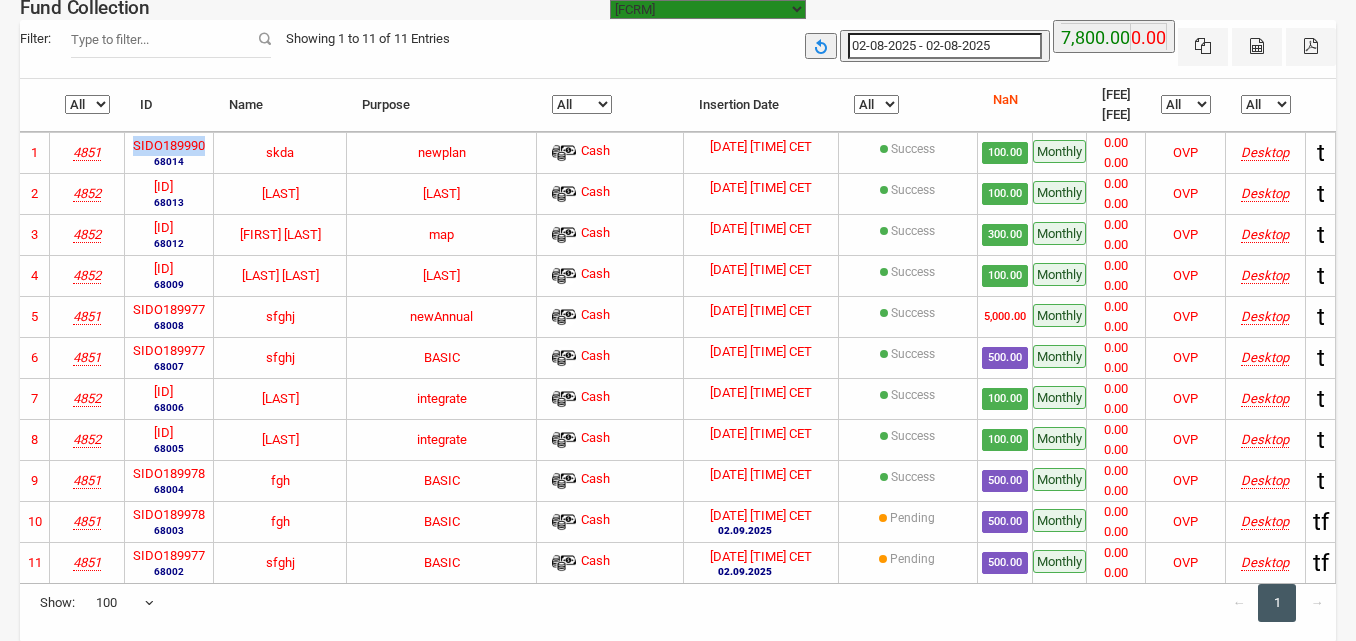 click on "SIDO189990" at bounding box center [169, 146] 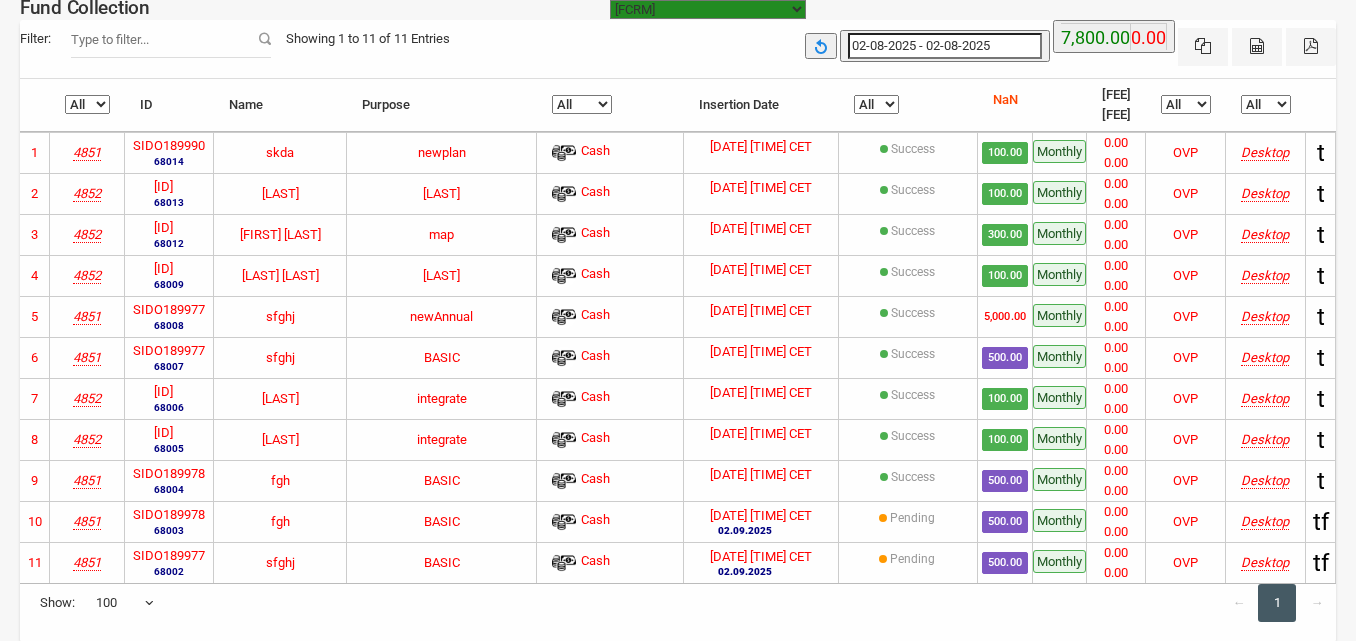 click on "[ID]" at bounding box center [163, 187] 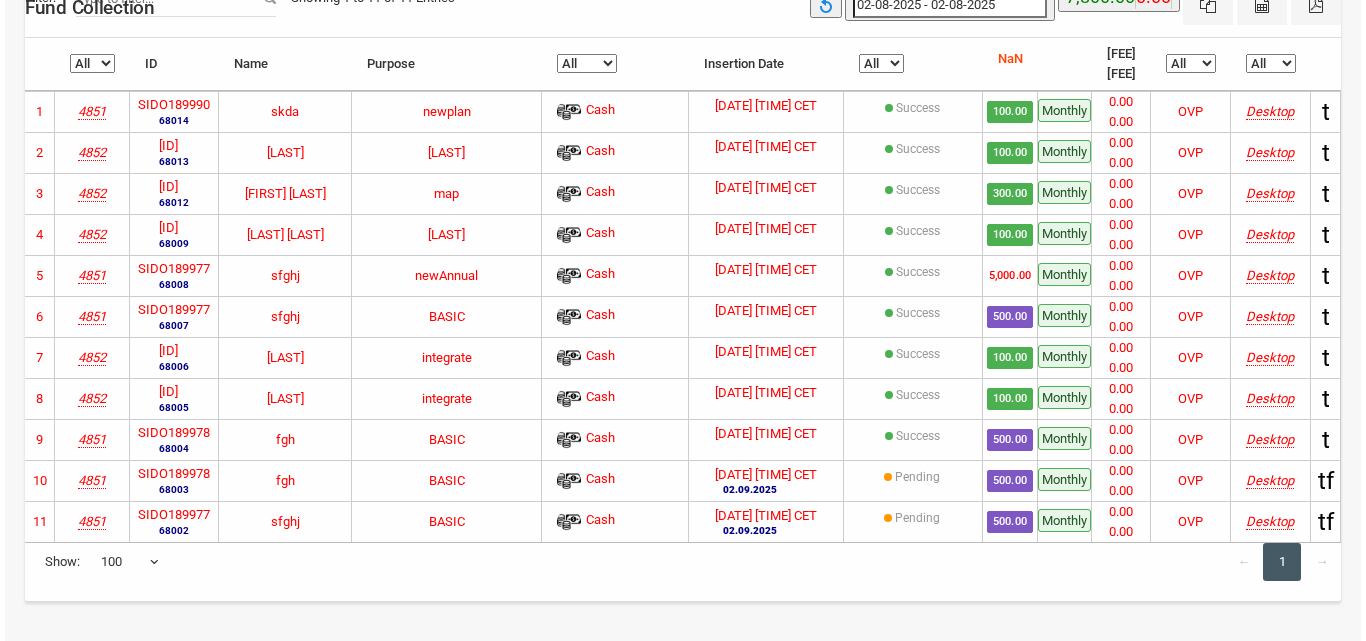 scroll, scrollTop: 0, scrollLeft: 0, axis: both 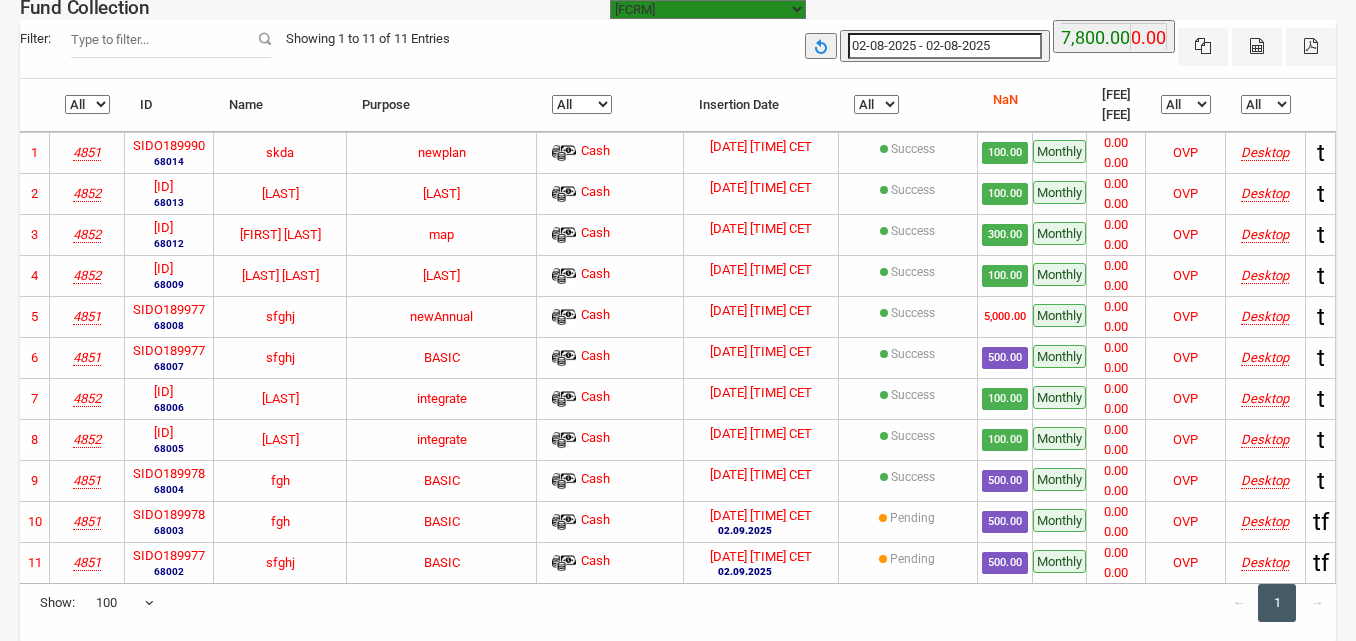type on "[DATE]" 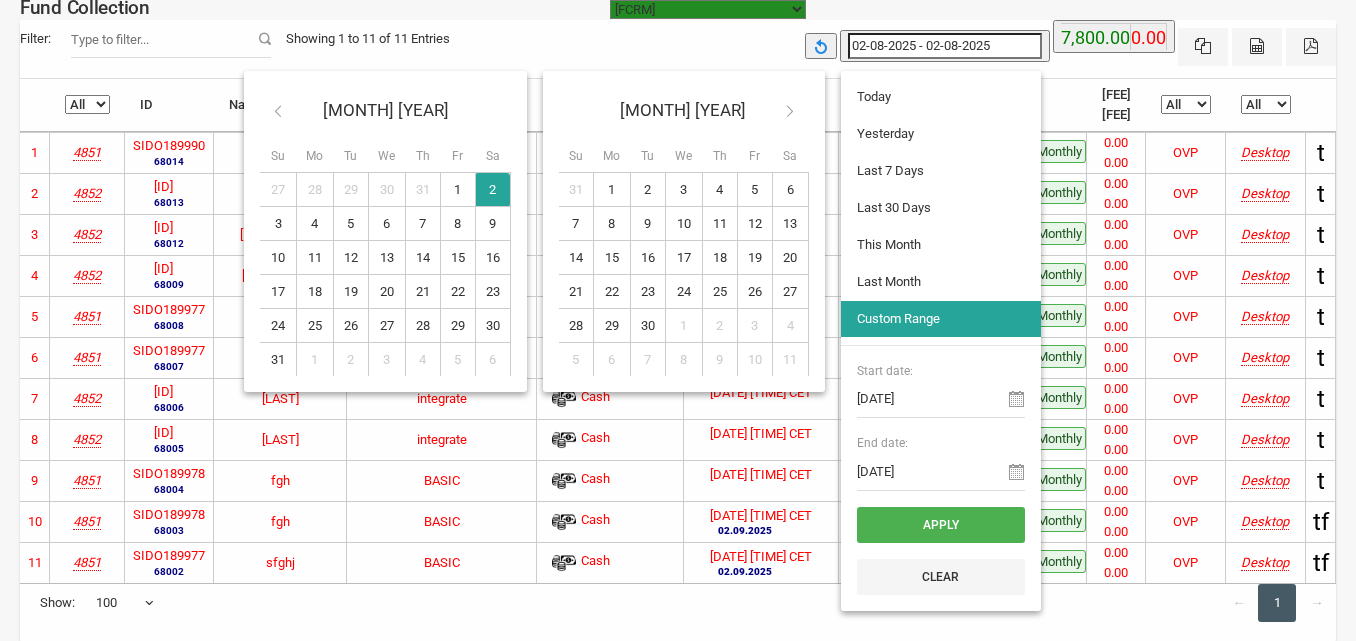 type on "[DATE]" 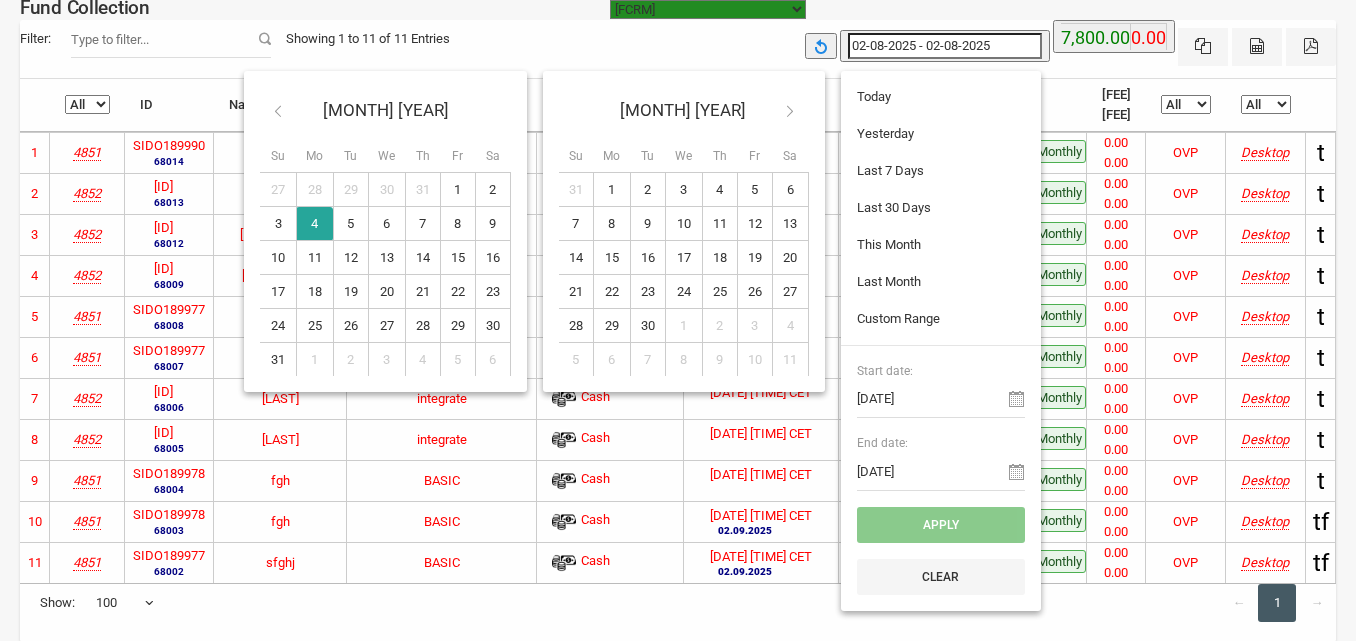 type on "[DATE]" 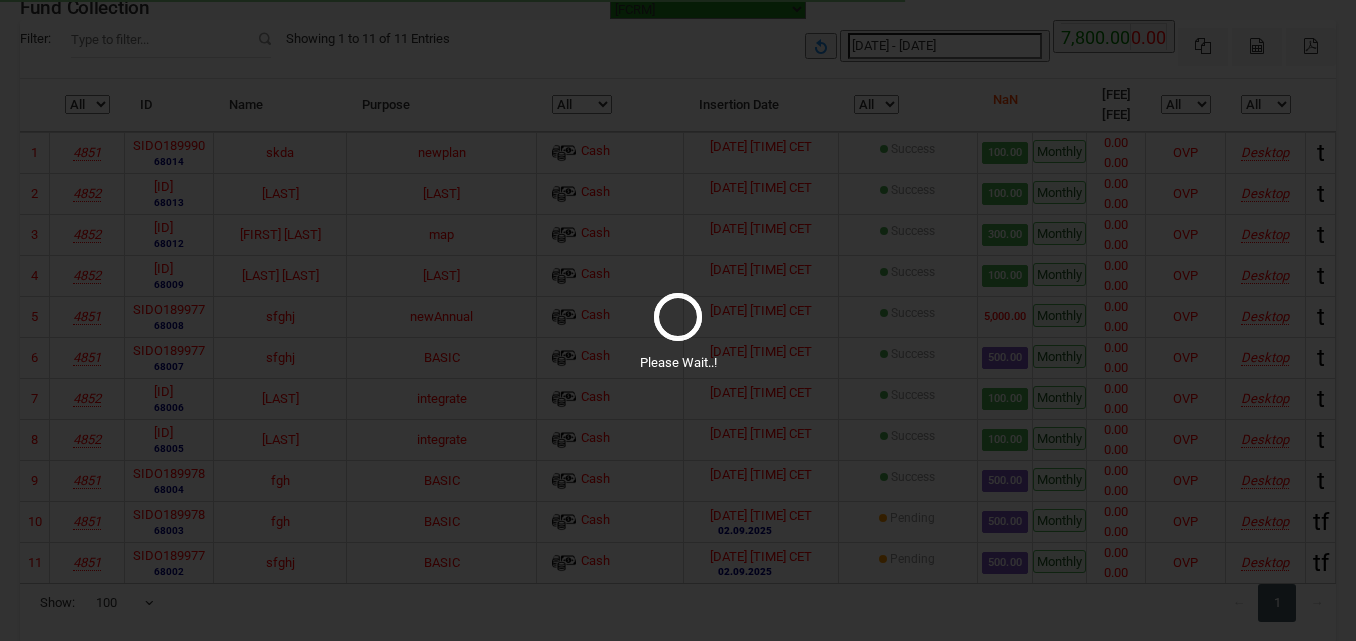 select on "100" 